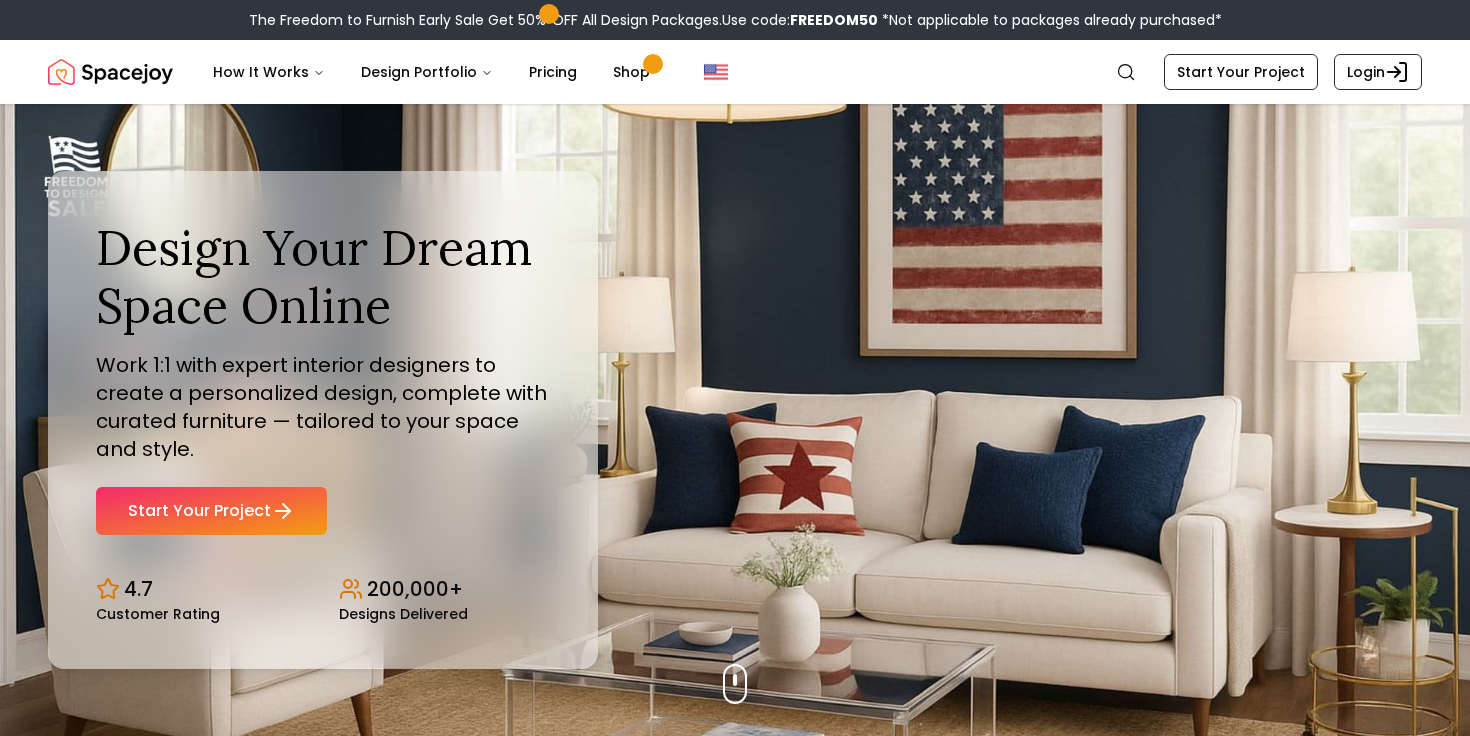 scroll, scrollTop: 0, scrollLeft: 0, axis: both 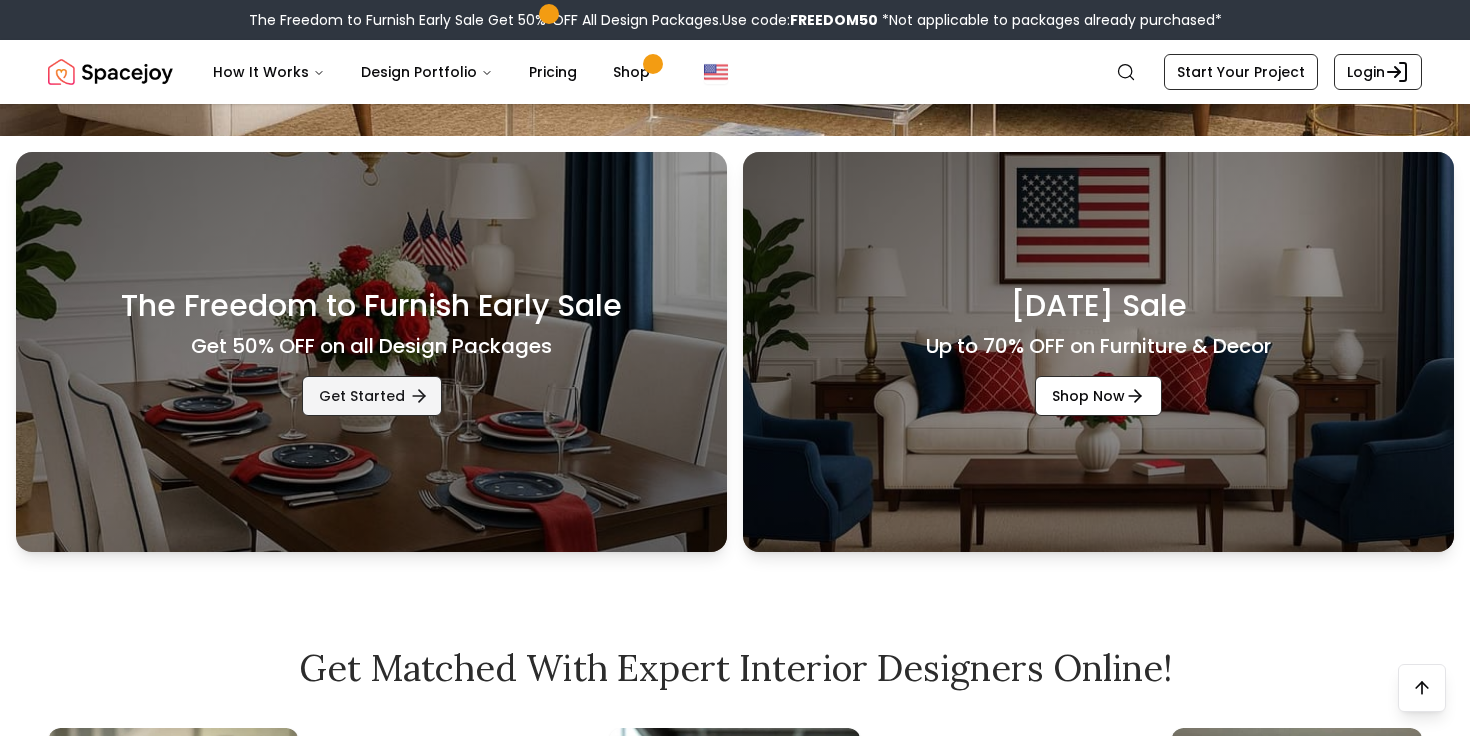 click on "Get Started" at bounding box center [372, 396] 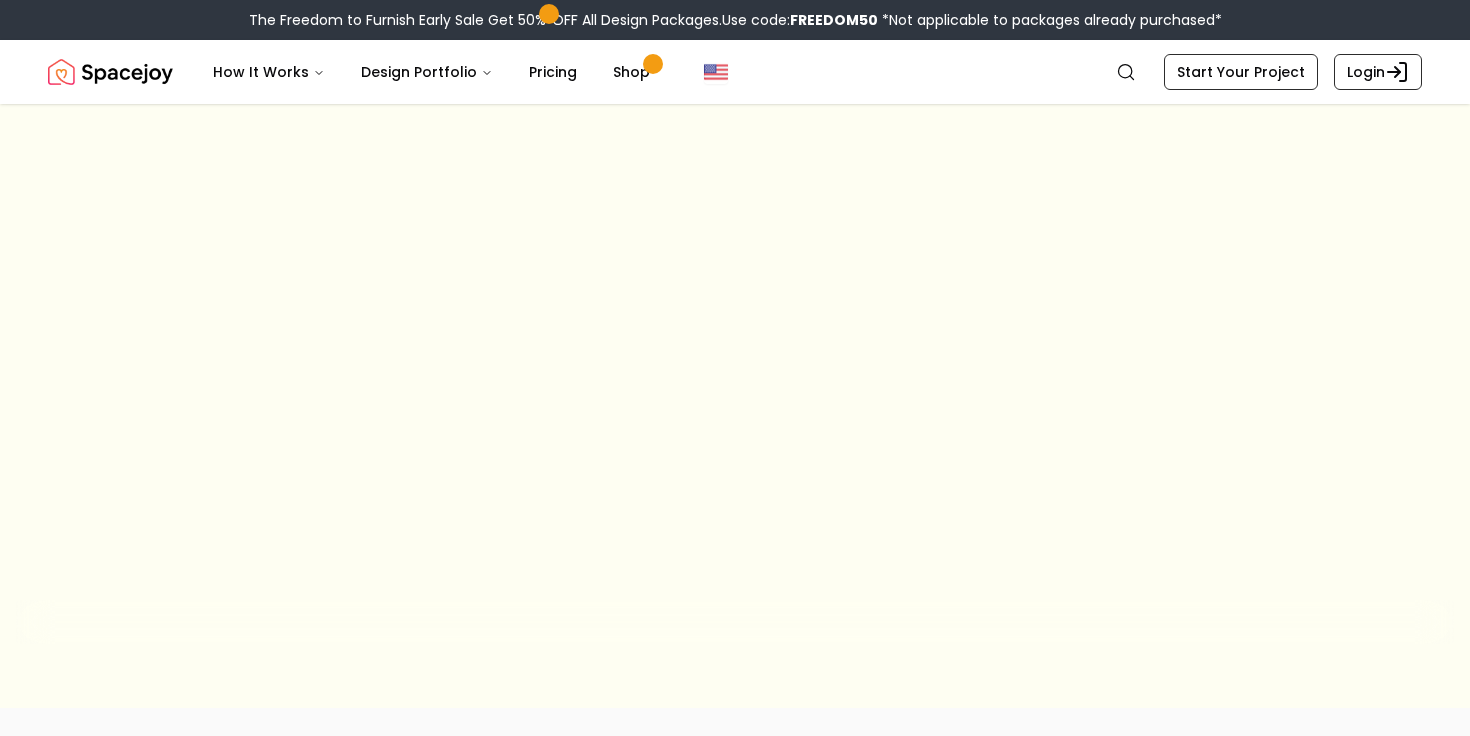 scroll, scrollTop: 0, scrollLeft: 0, axis: both 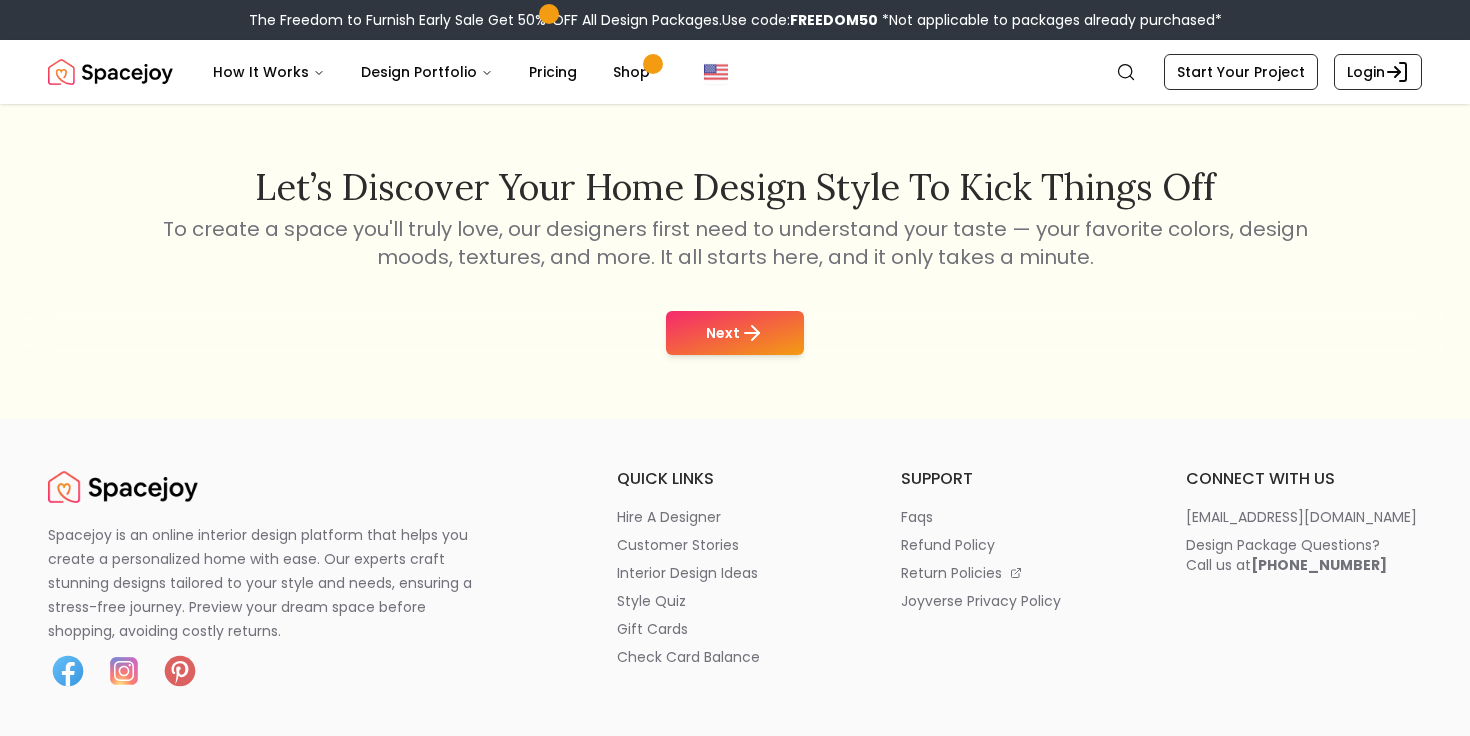 click on "Next" at bounding box center (735, 333) 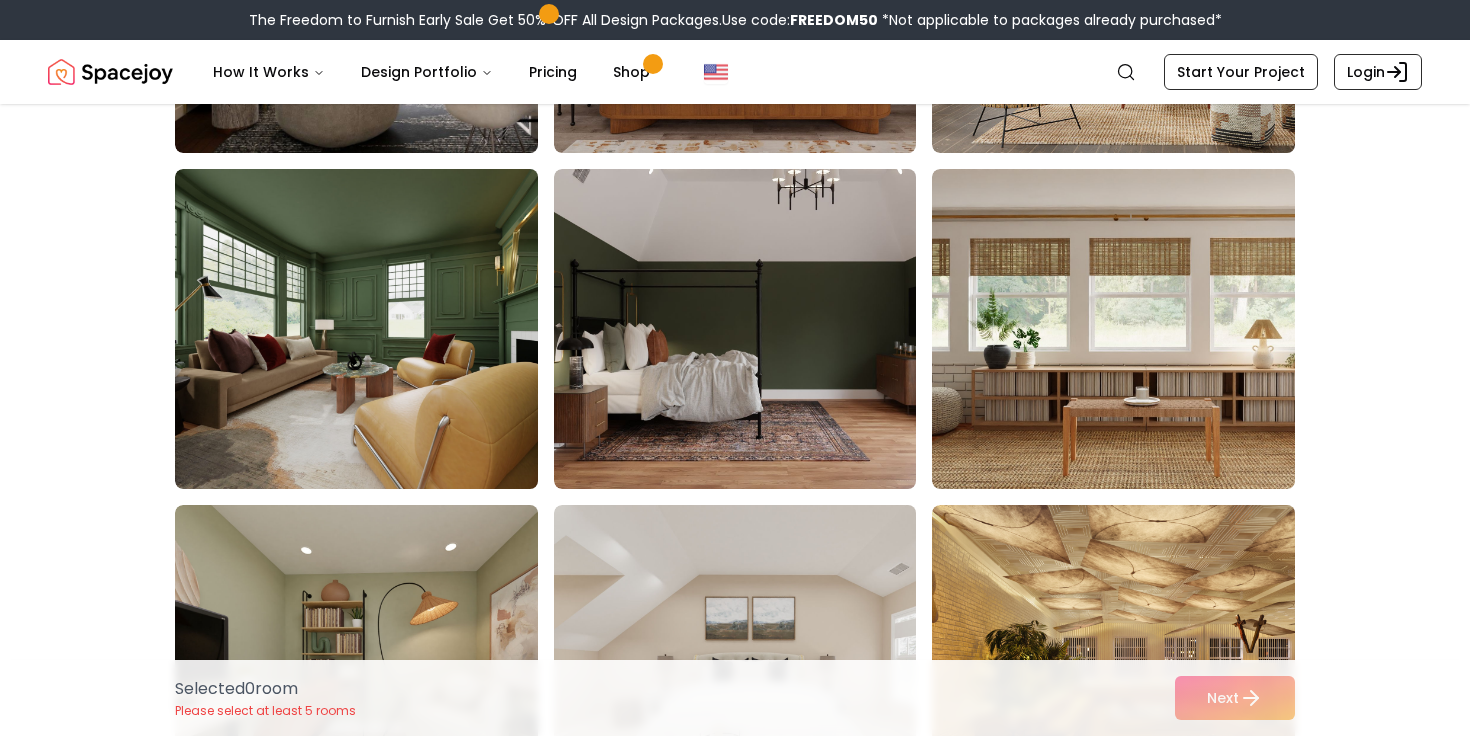 scroll, scrollTop: 7460, scrollLeft: 0, axis: vertical 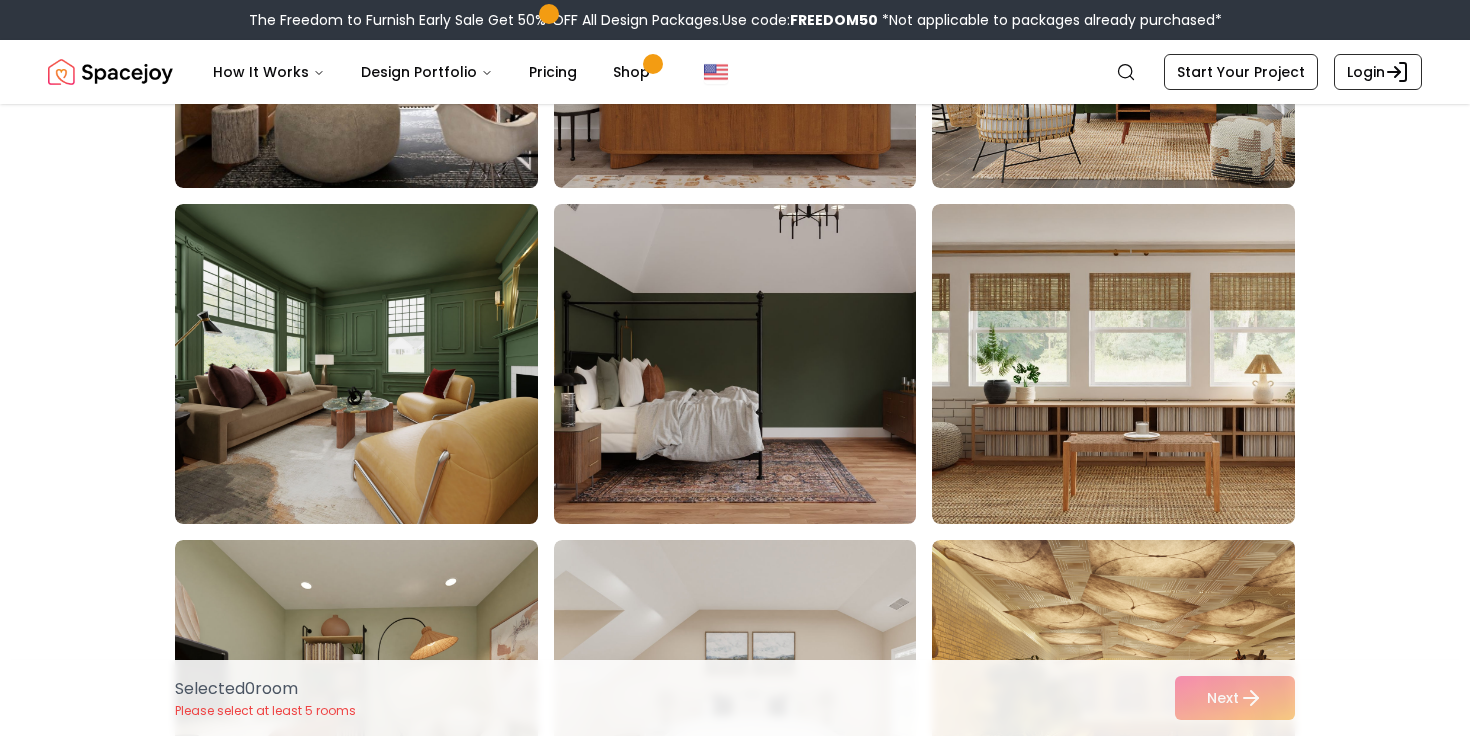click at bounding box center [754, 364] 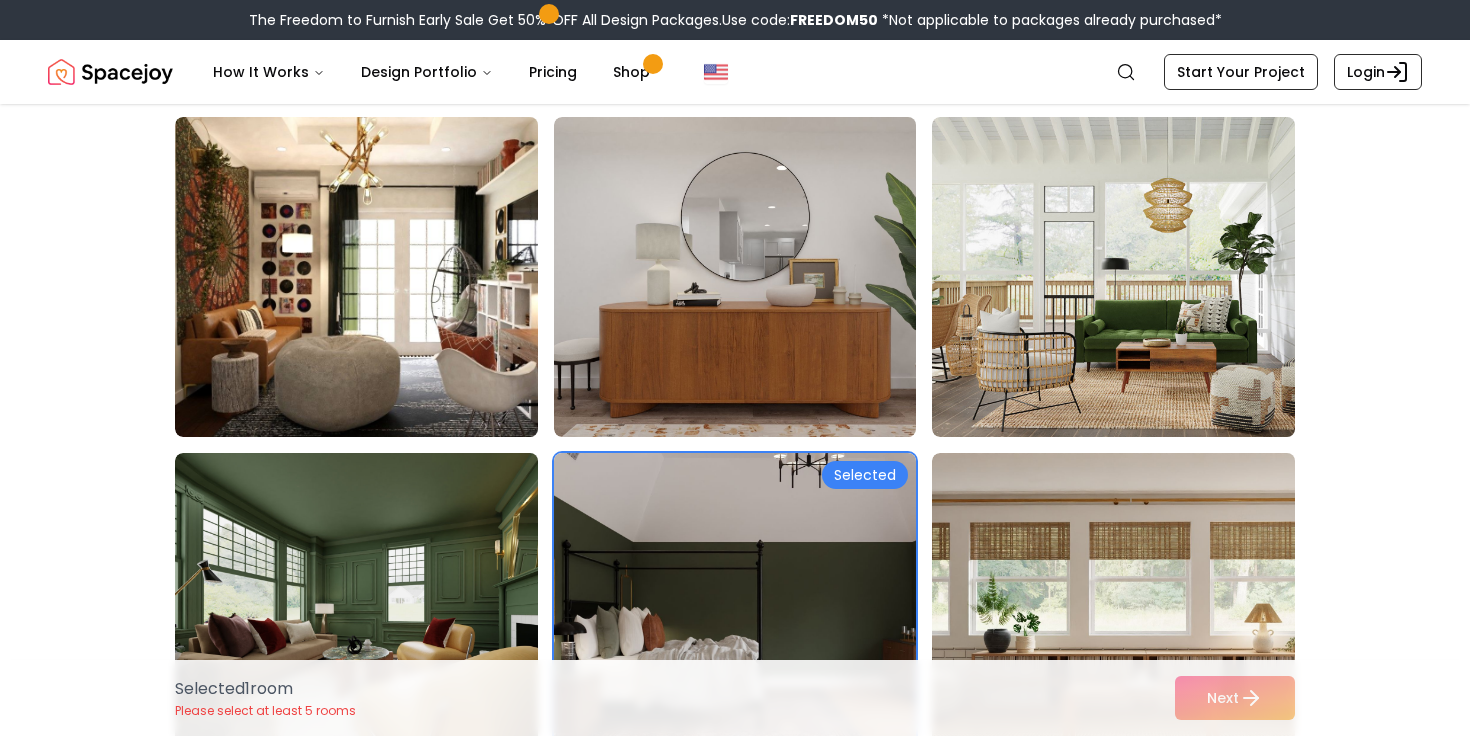 scroll, scrollTop: 7207, scrollLeft: 0, axis: vertical 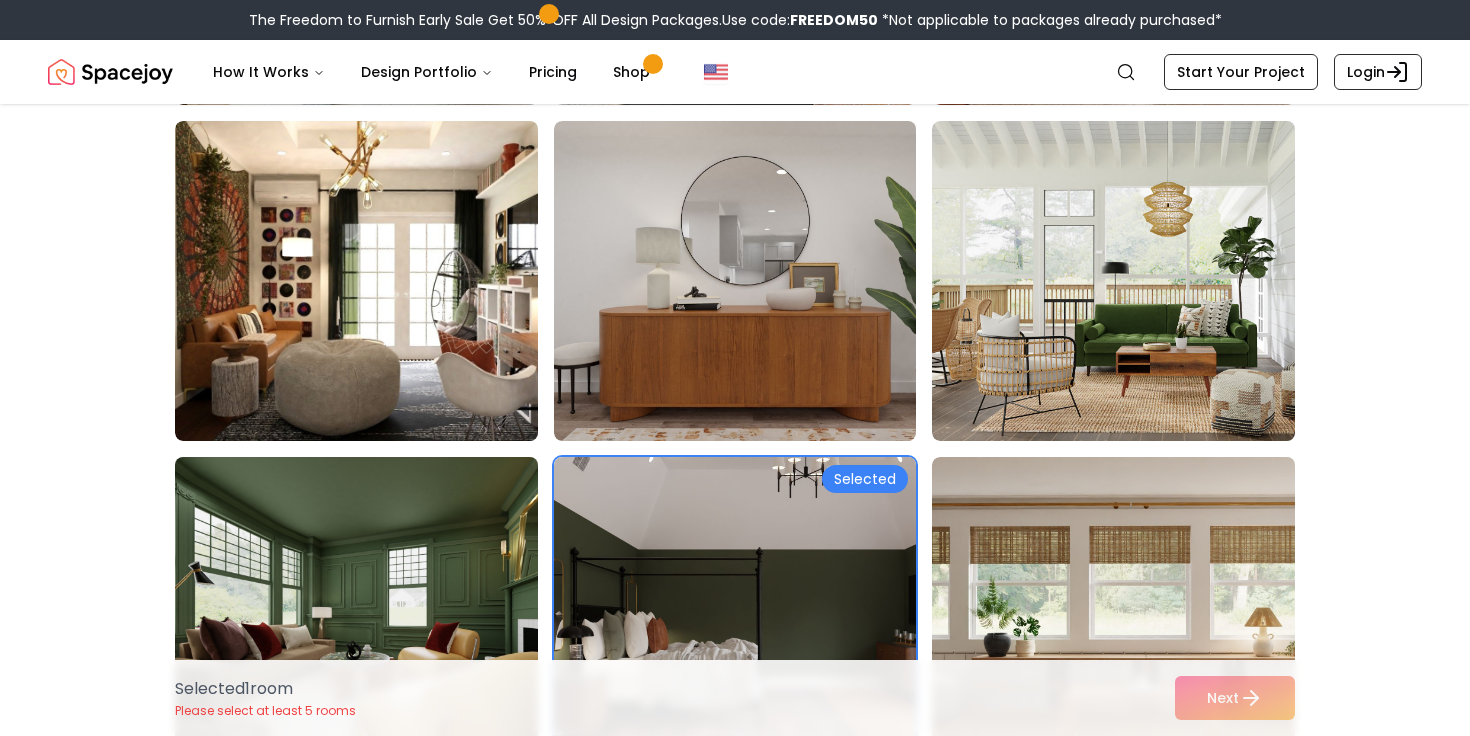 click at bounding box center (375, 617) 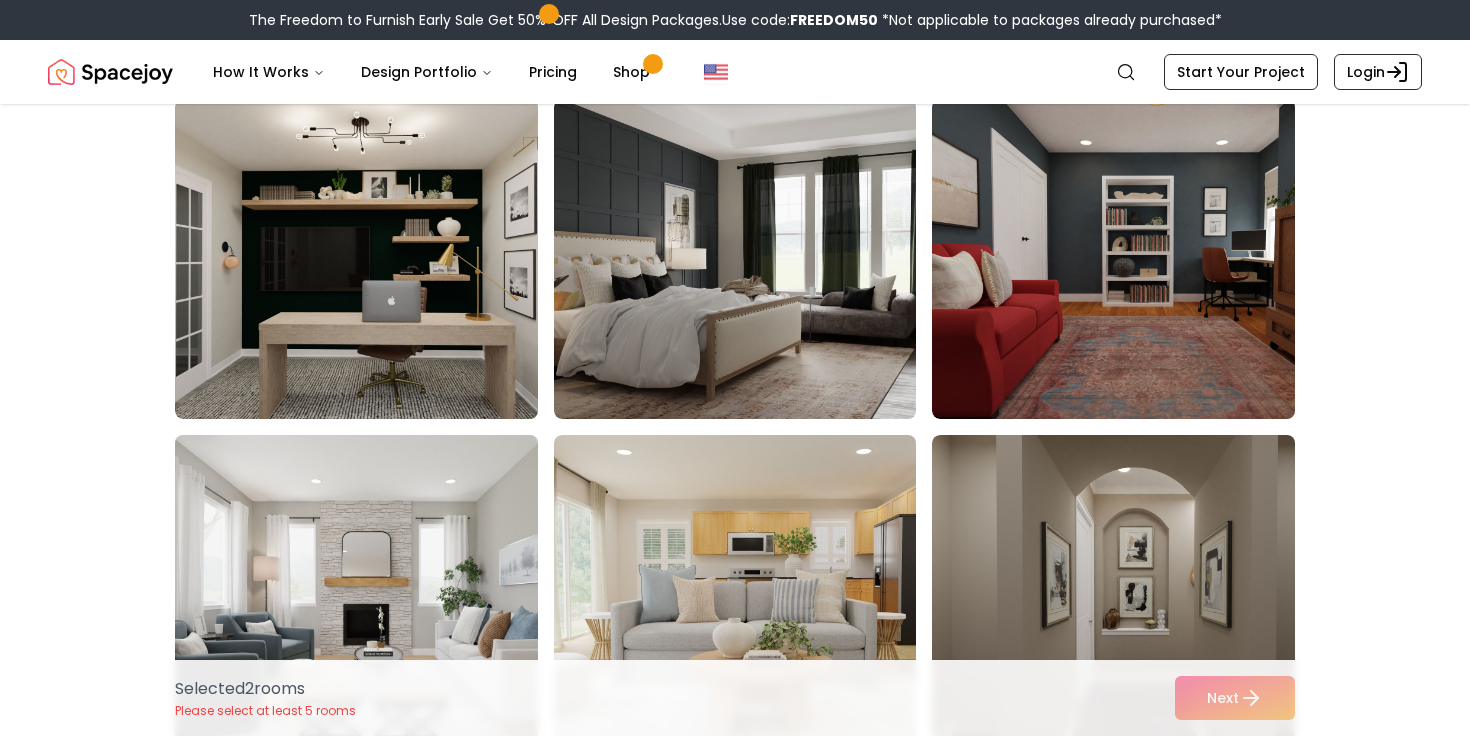 scroll, scrollTop: 6222, scrollLeft: 0, axis: vertical 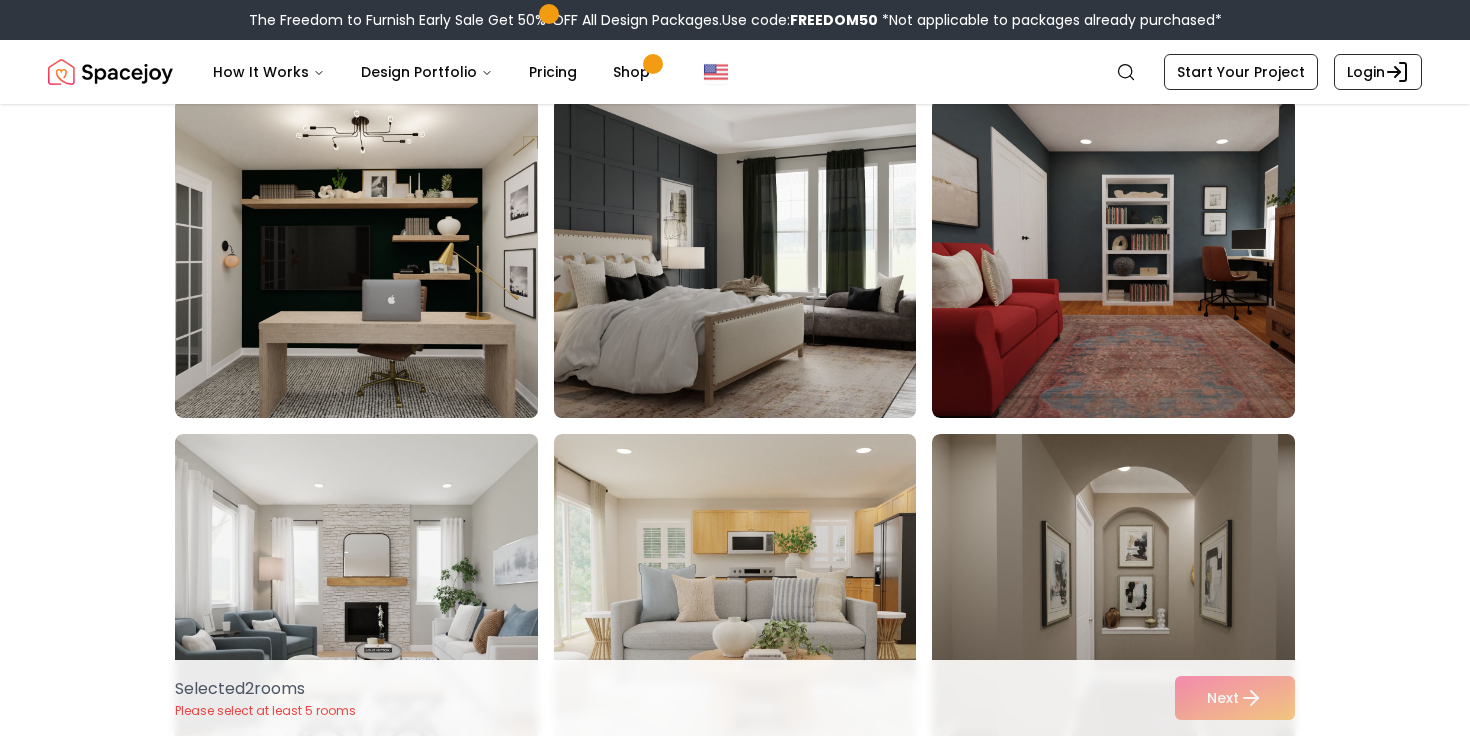 click at bounding box center [754, 258] 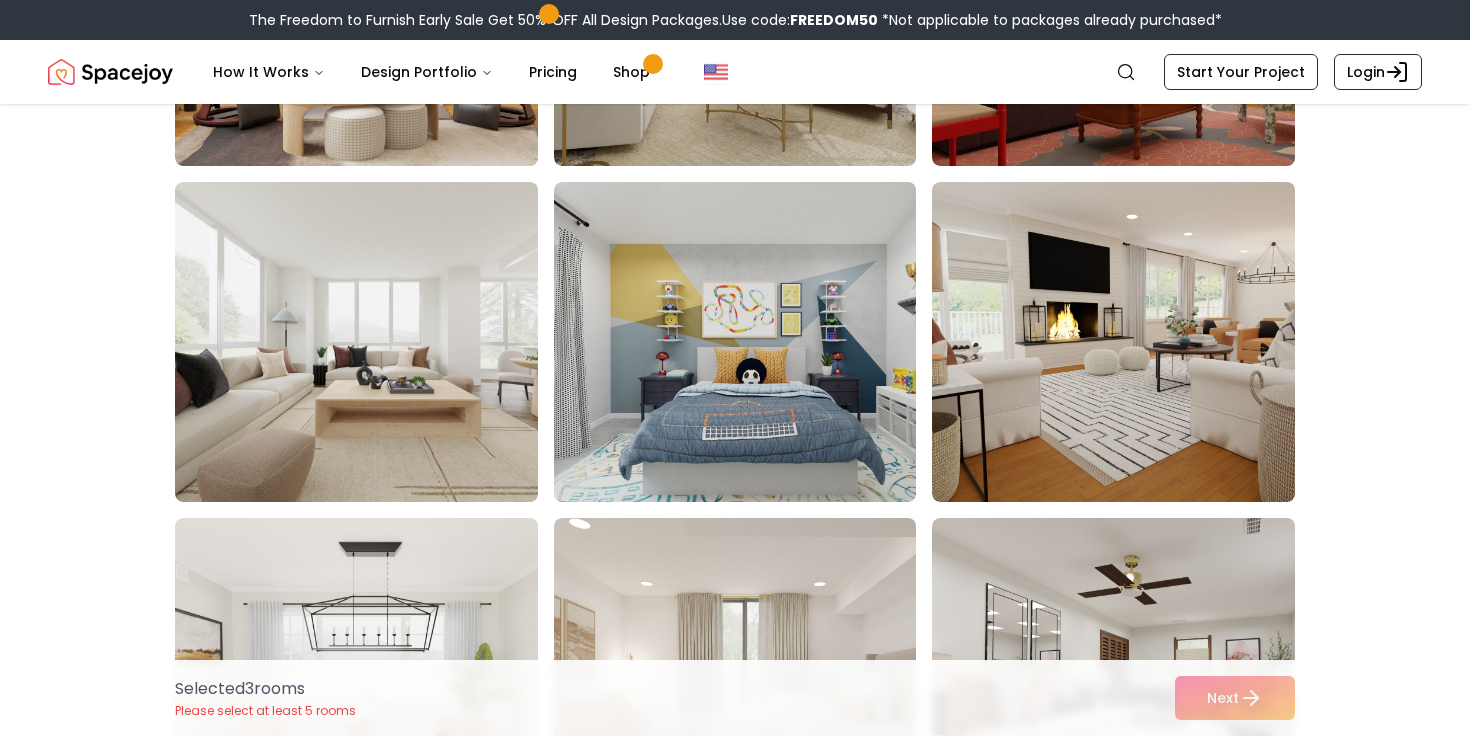 scroll, scrollTop: 5464, scrollLeft: 0, axis: vertical 